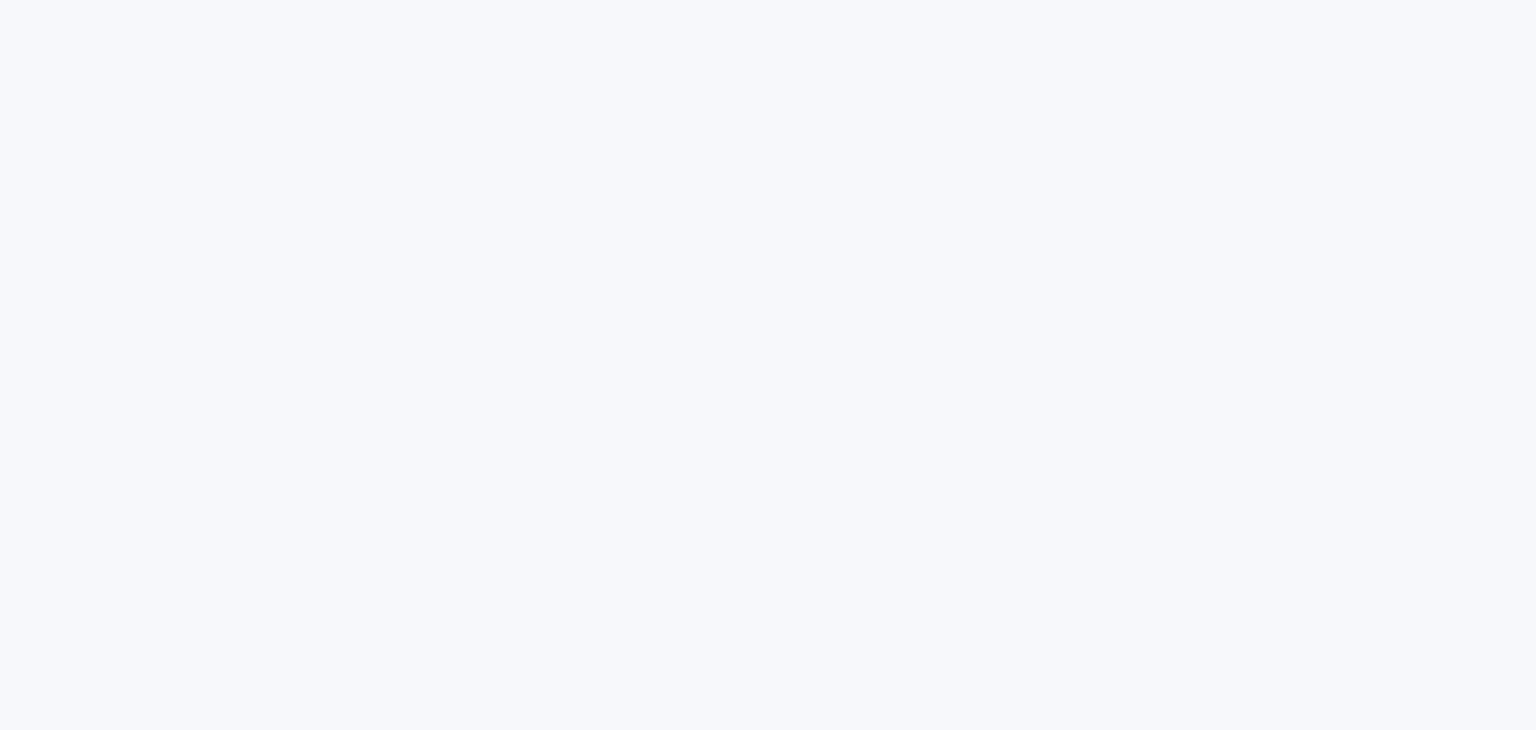 scroll, scrollTop: 0, scrollLeft: 0, axis: both 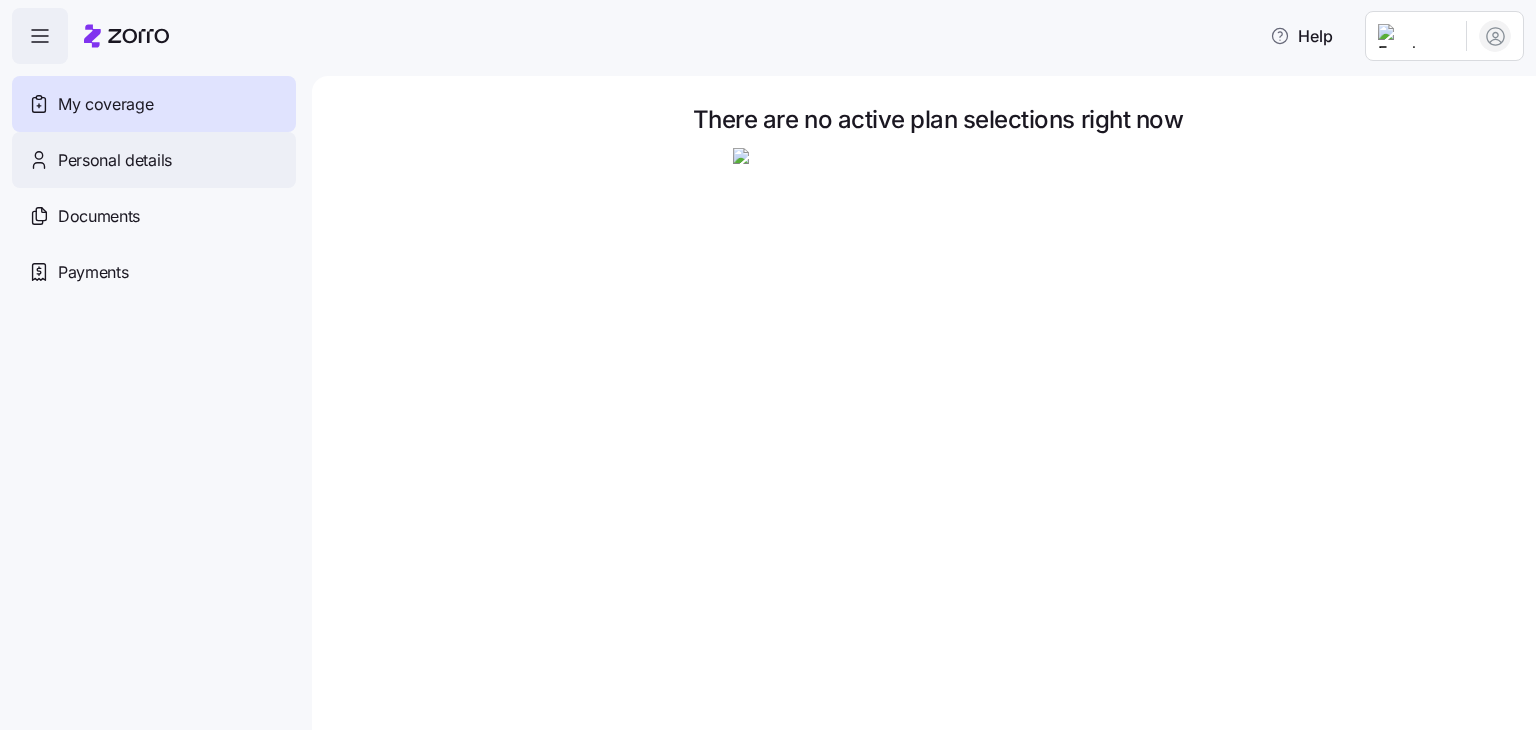 click on "Personal details" at bounding box center [115, 160] 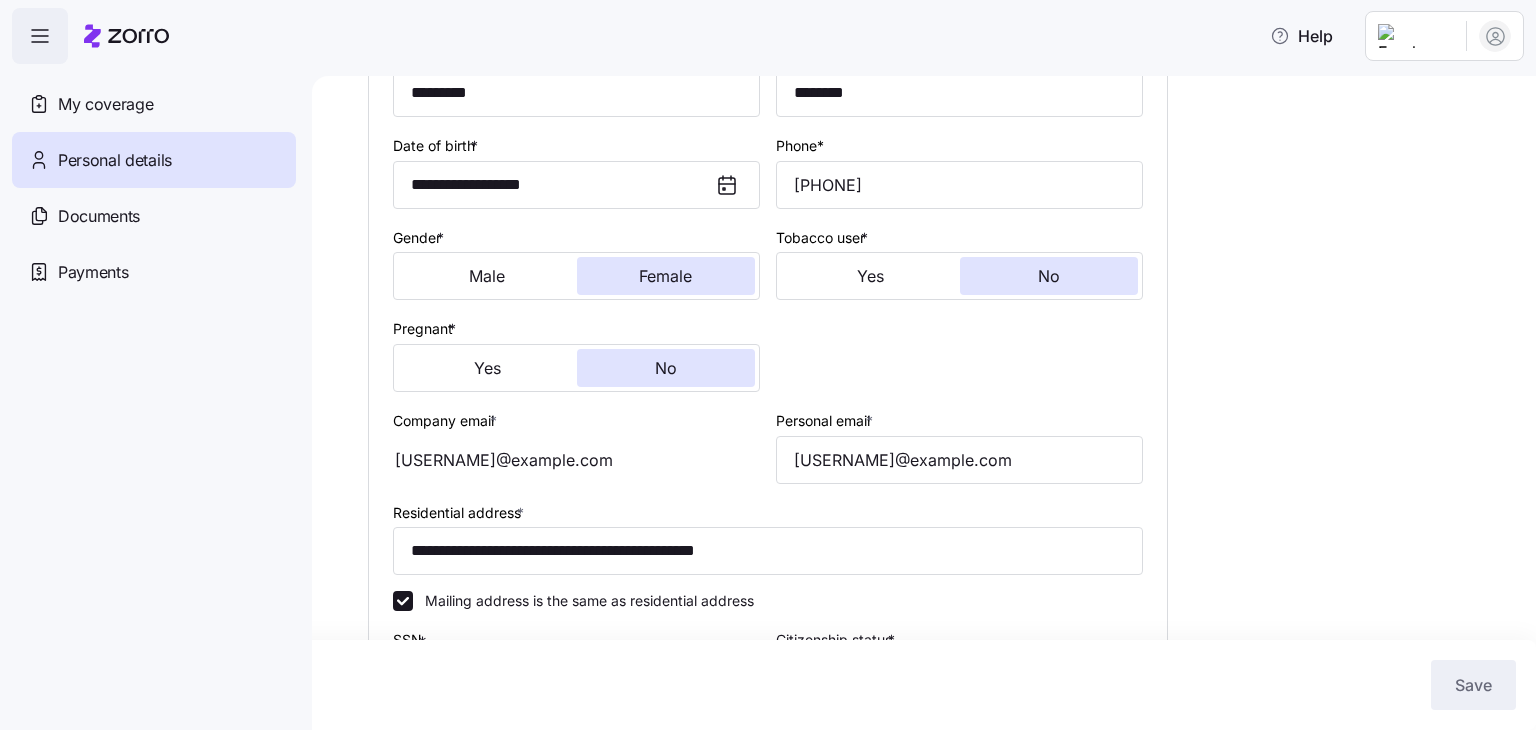 scroll, scrollTop: 0, scrollLeft: 0, axis: both 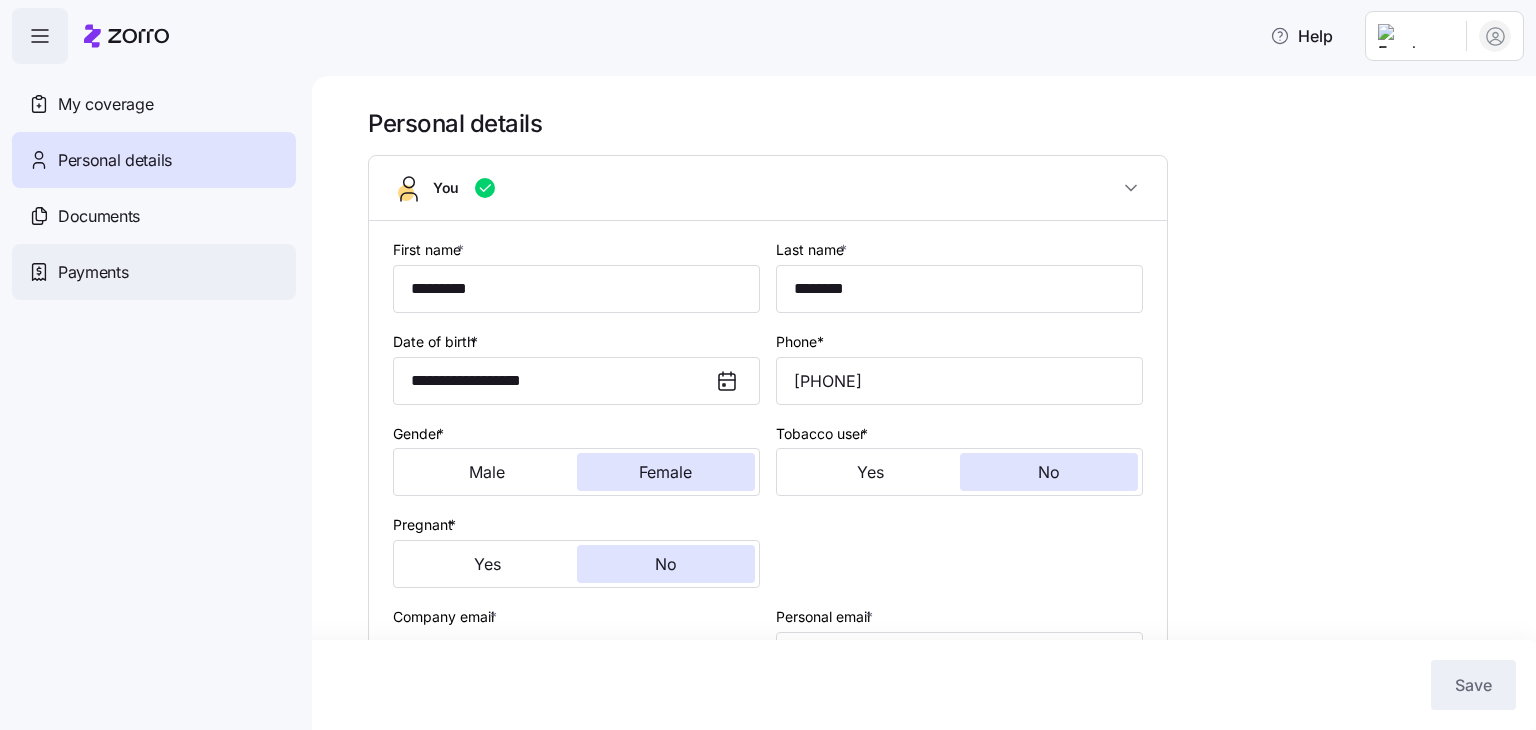 click on "Payments" at bounding box center [93, 272] 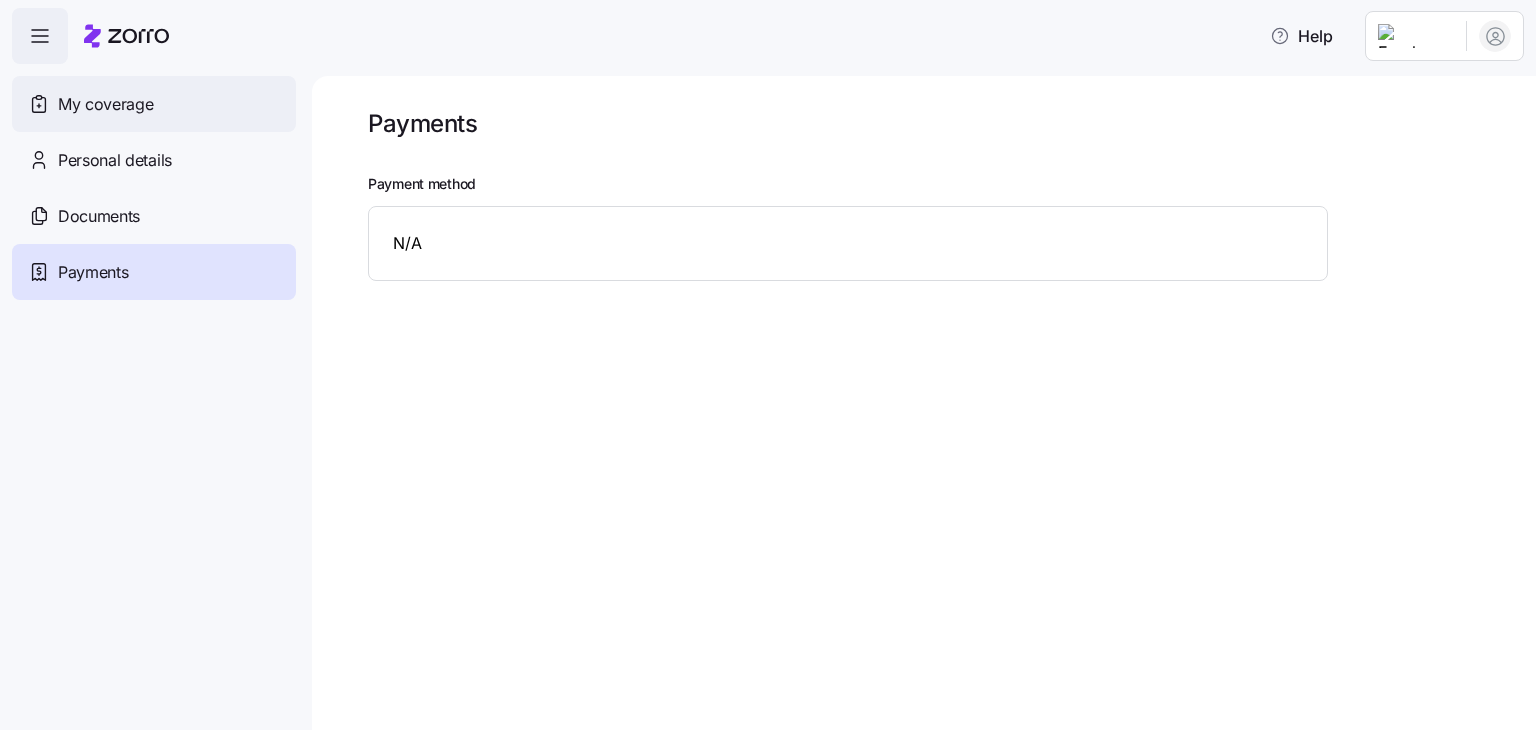 click on "My coverage" at bounding box center (105, 104) 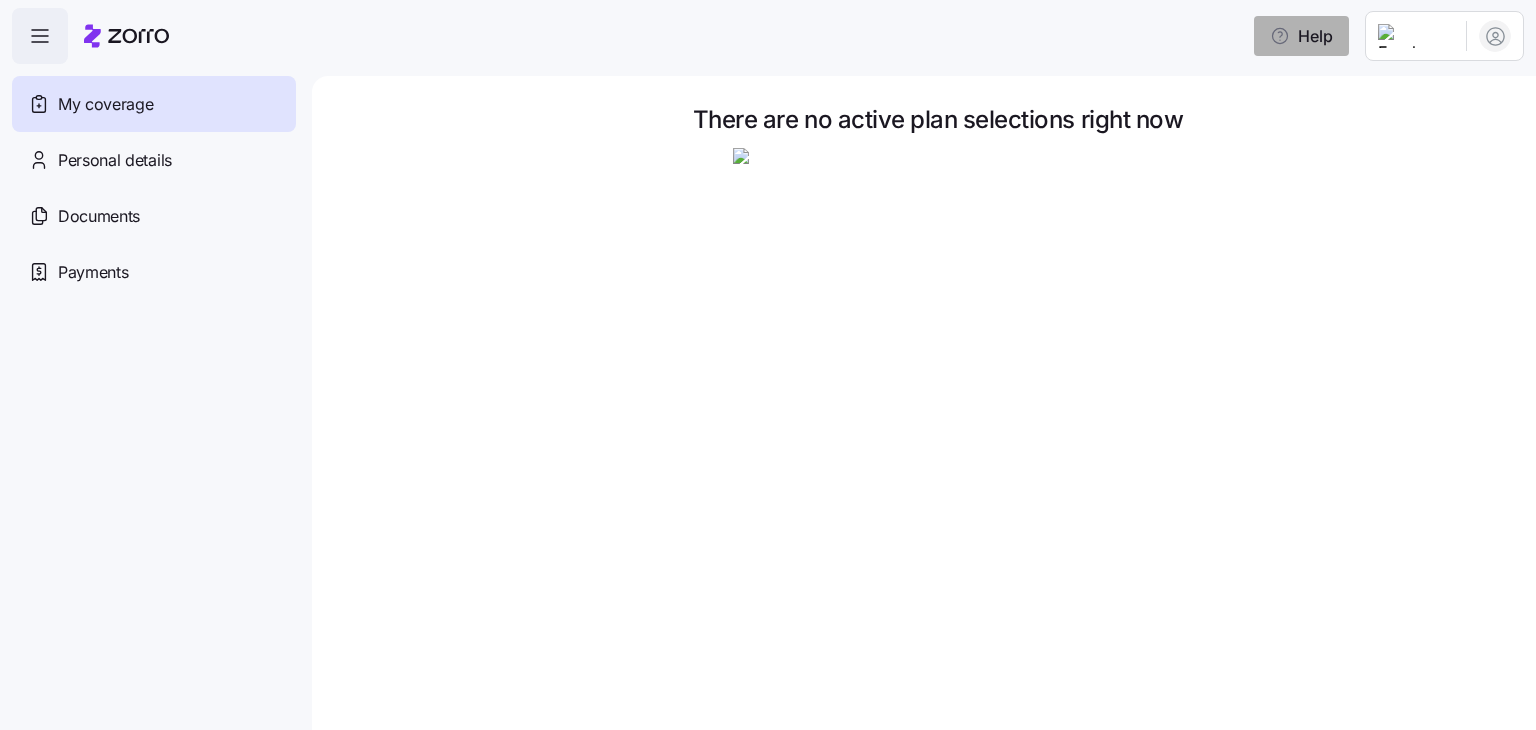 click on "Help" at bounding box center [1301, 36] 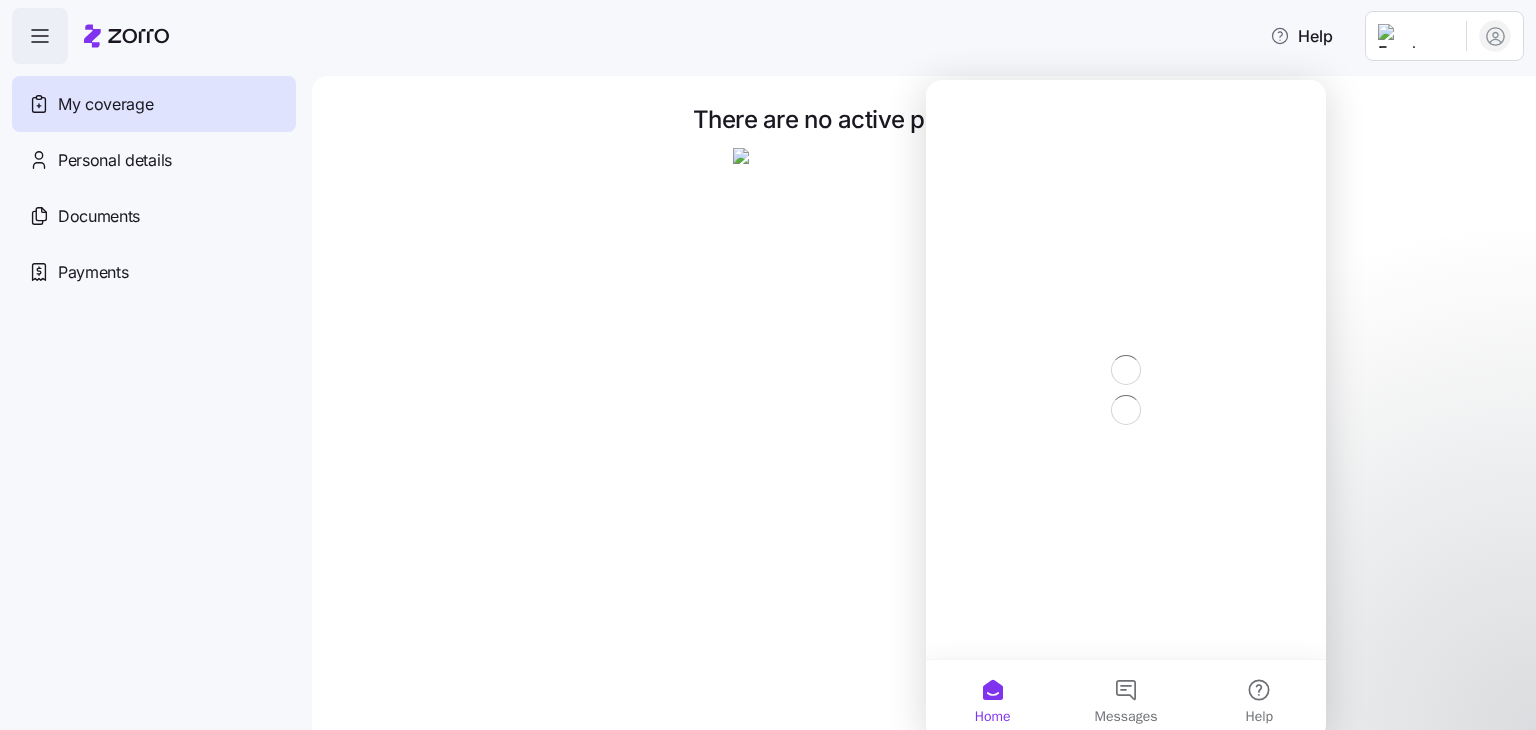 scroll, scrollTop: 0, scrollLeft: 0, axis: both 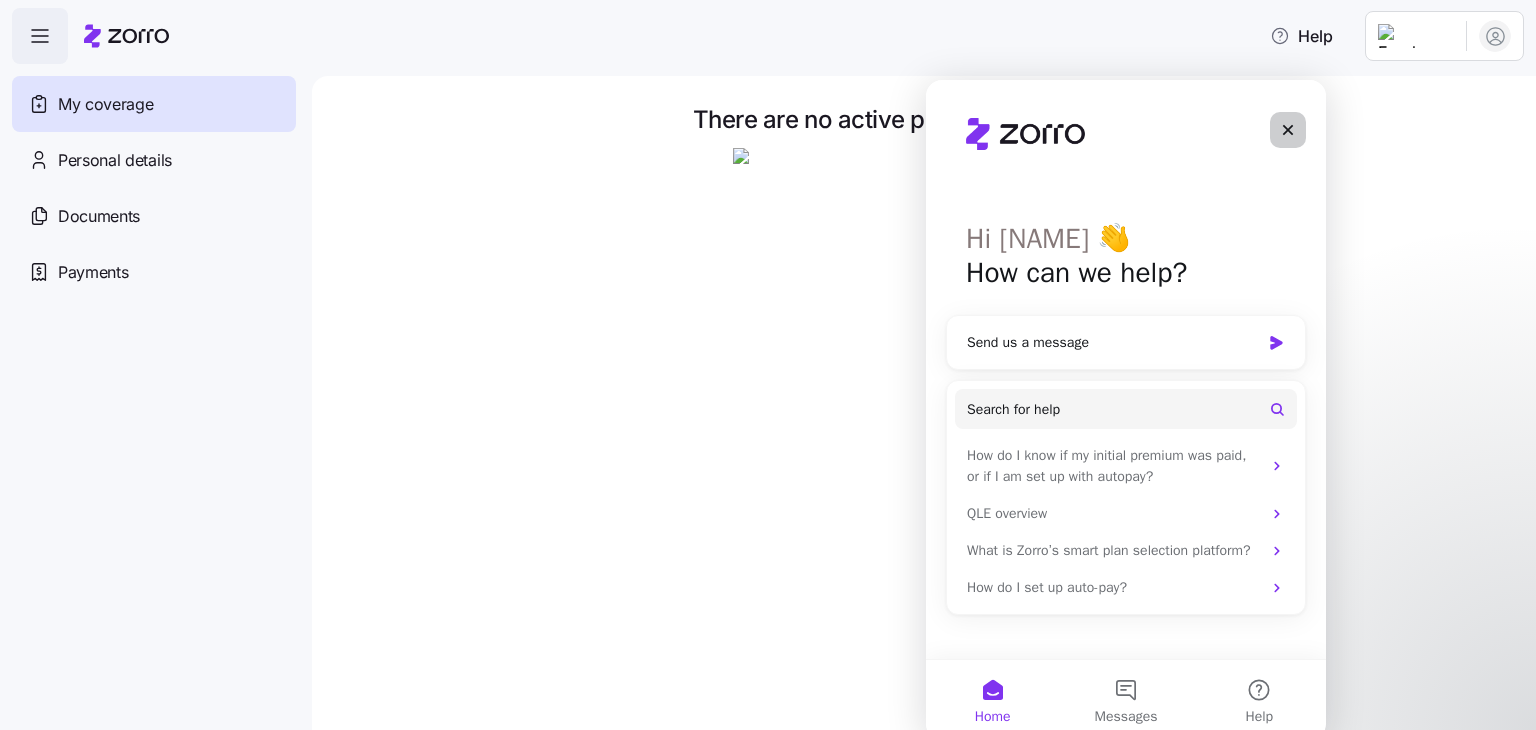 click 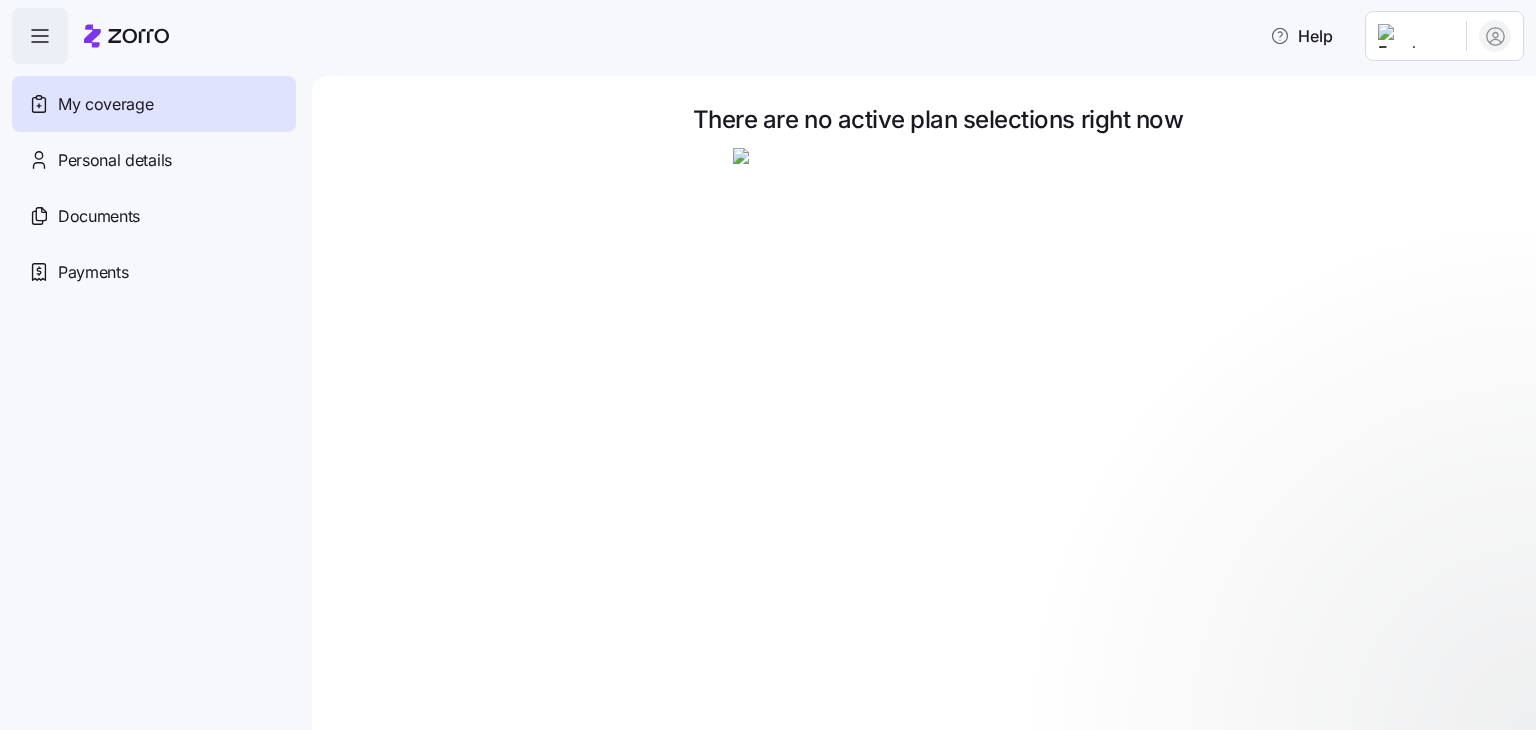 scroll, scrollTop: 0, scrollLeft: 0, axis: both 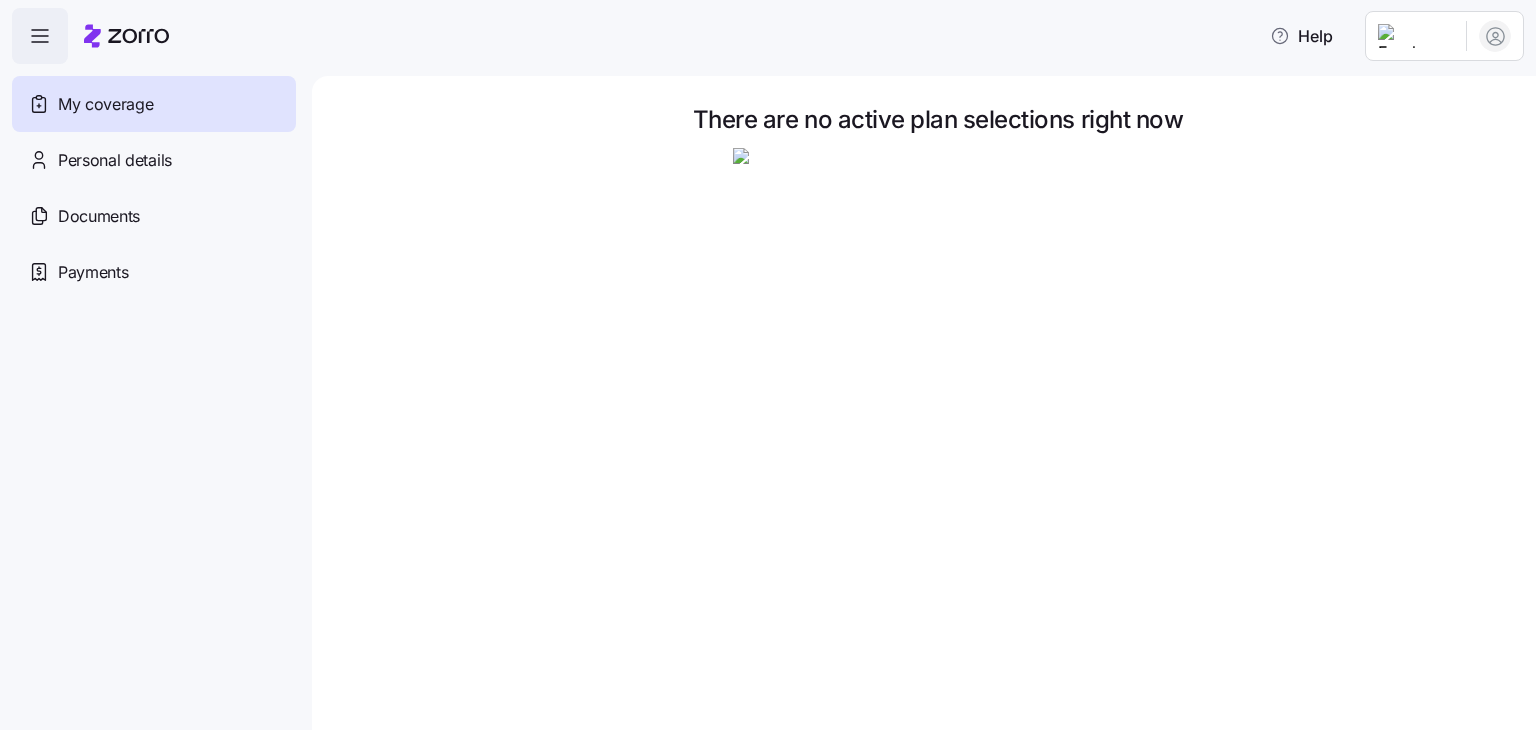 click 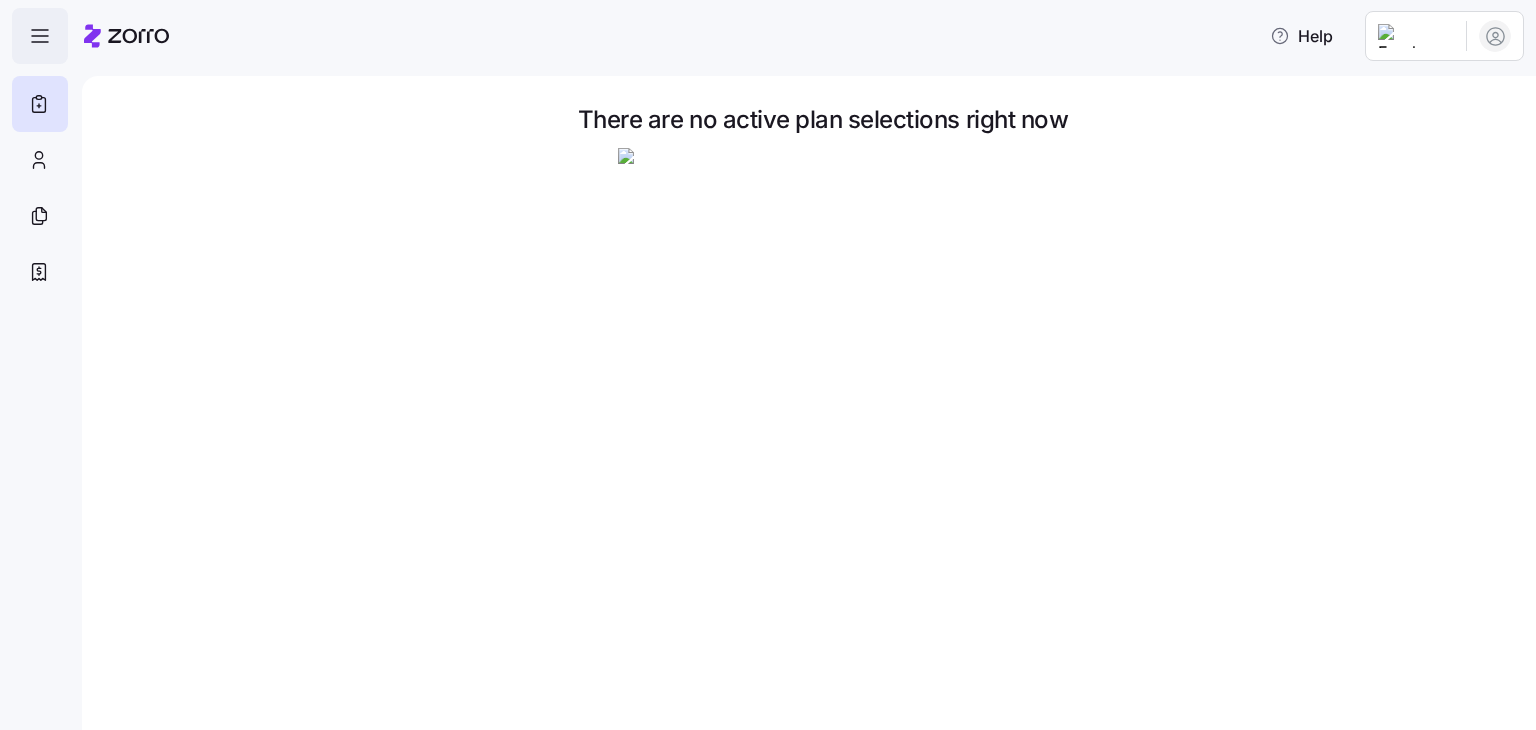 click 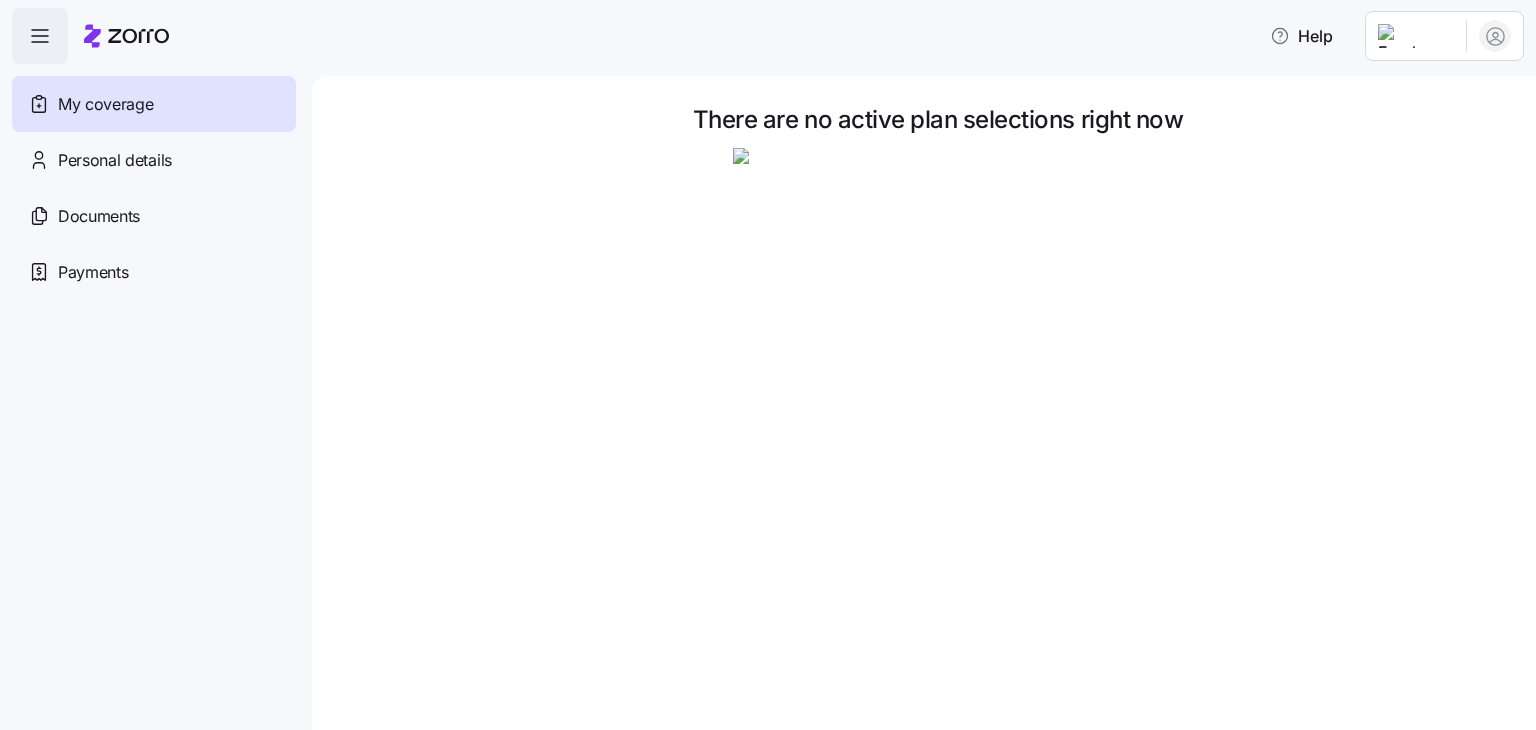 click 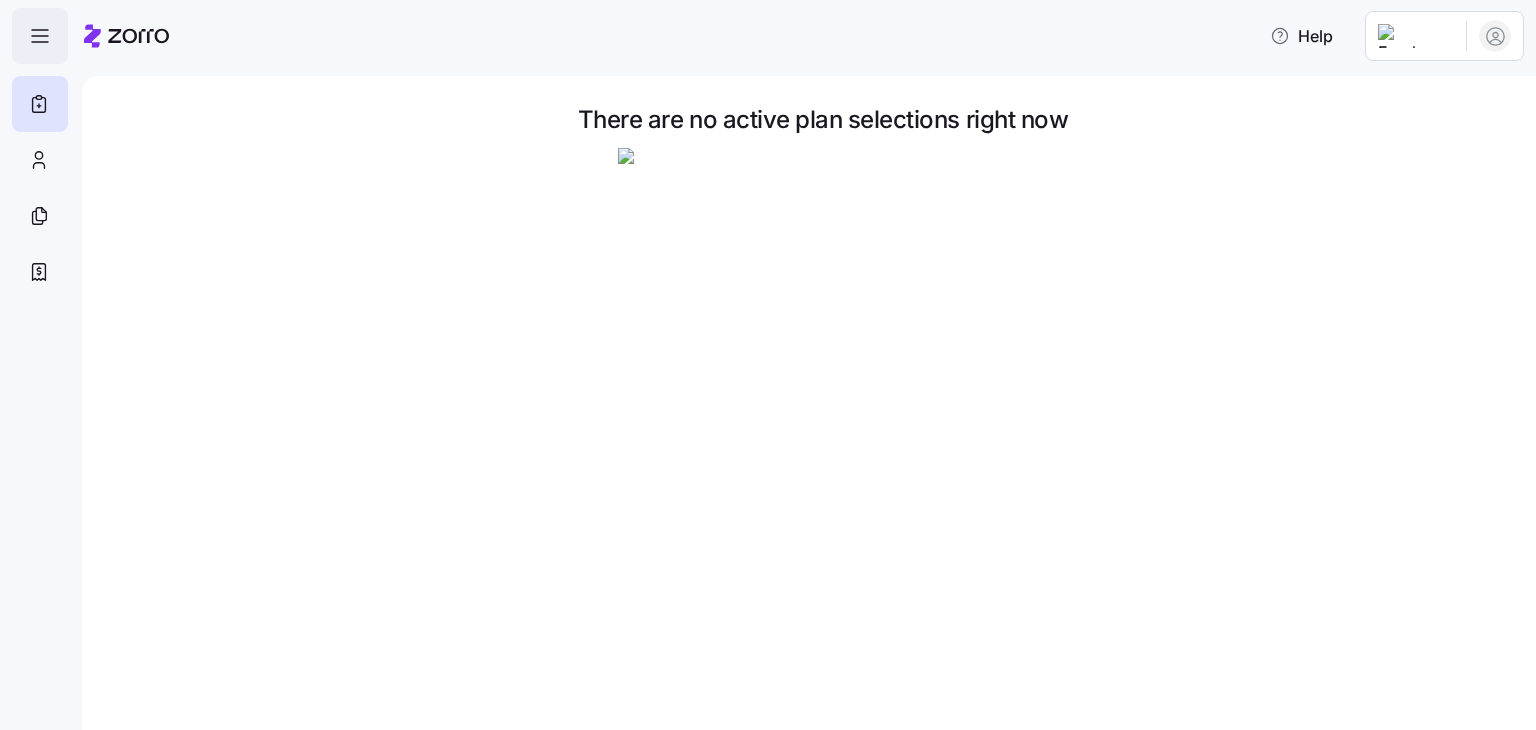 click 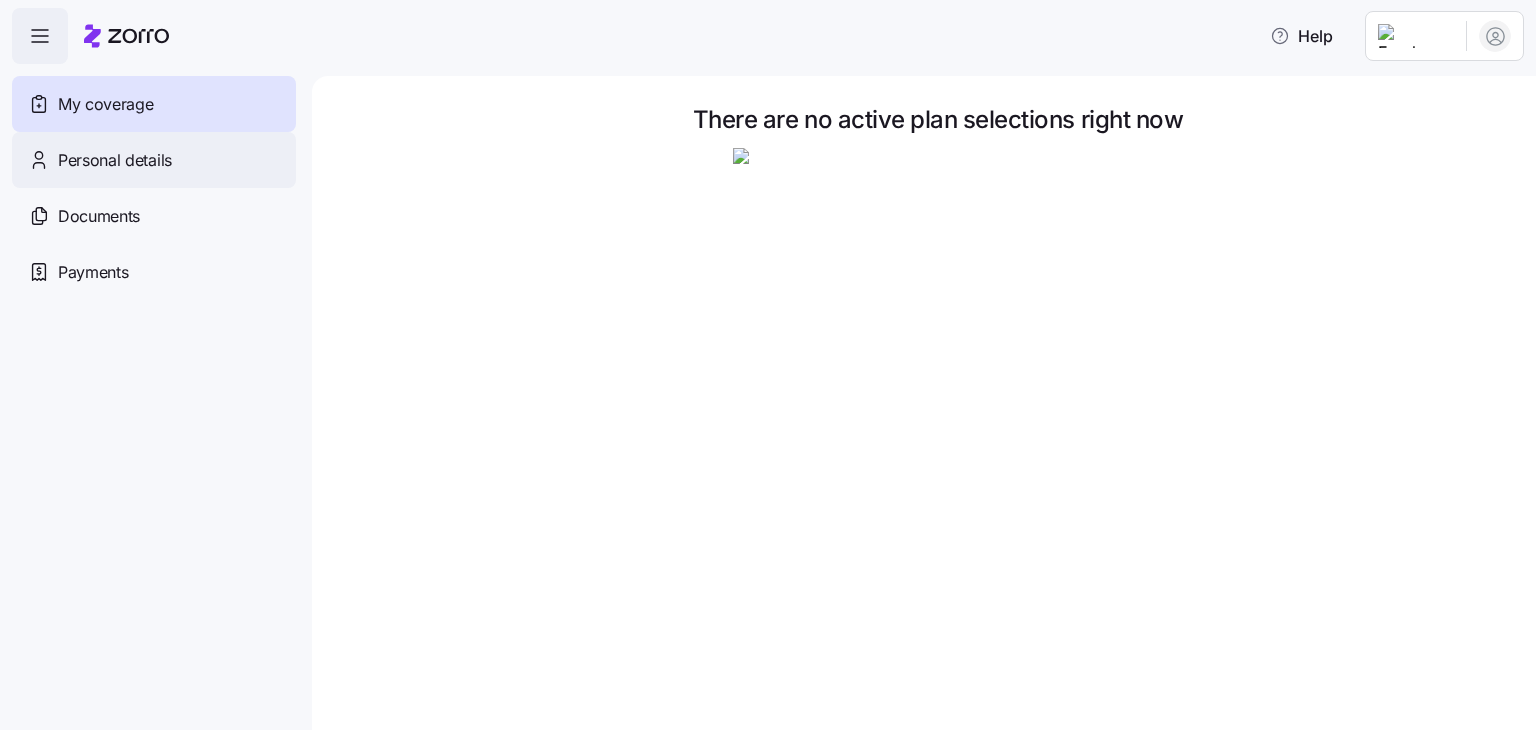 click on "Personal details" at bounding box center [115, 160] 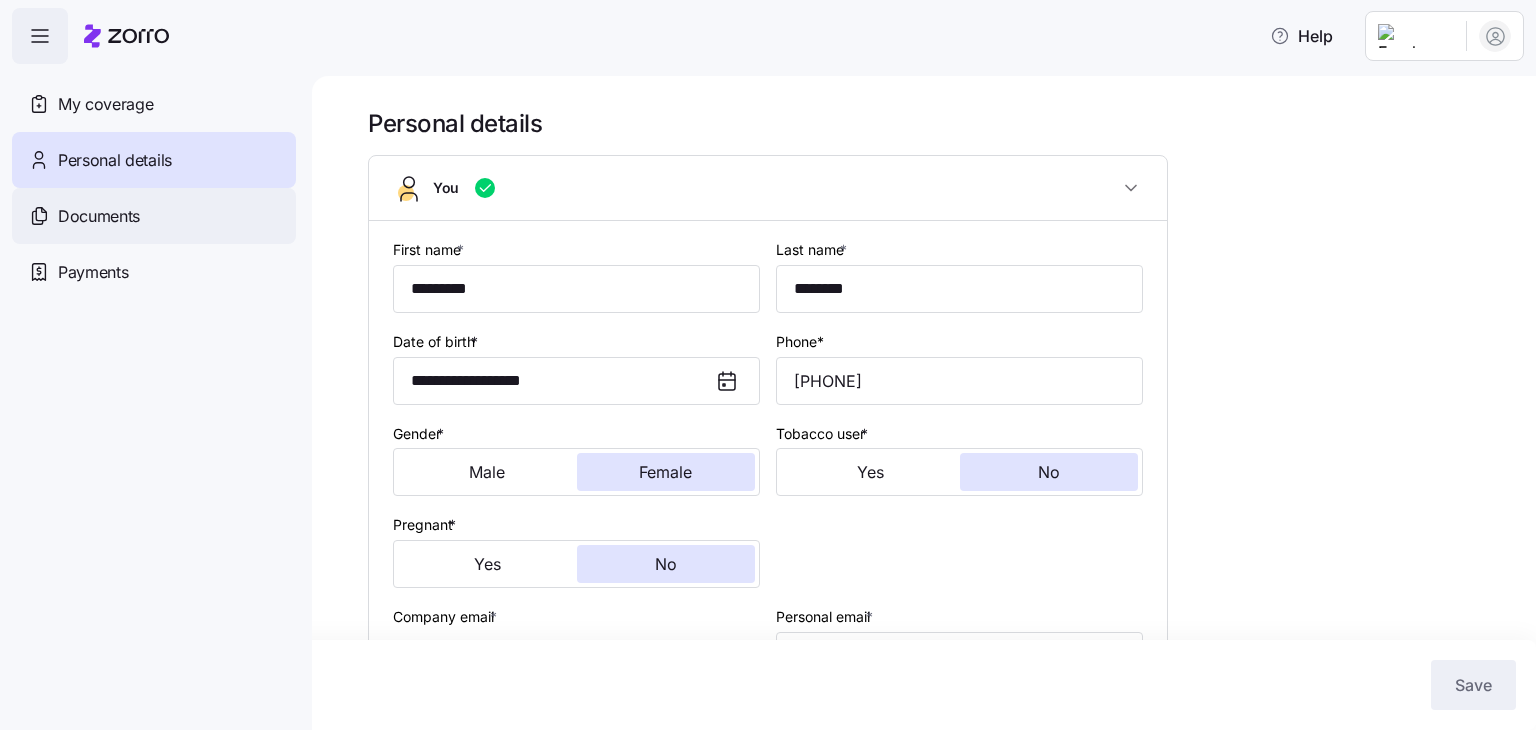 click on "Documents" at bounding box center (99, 216) 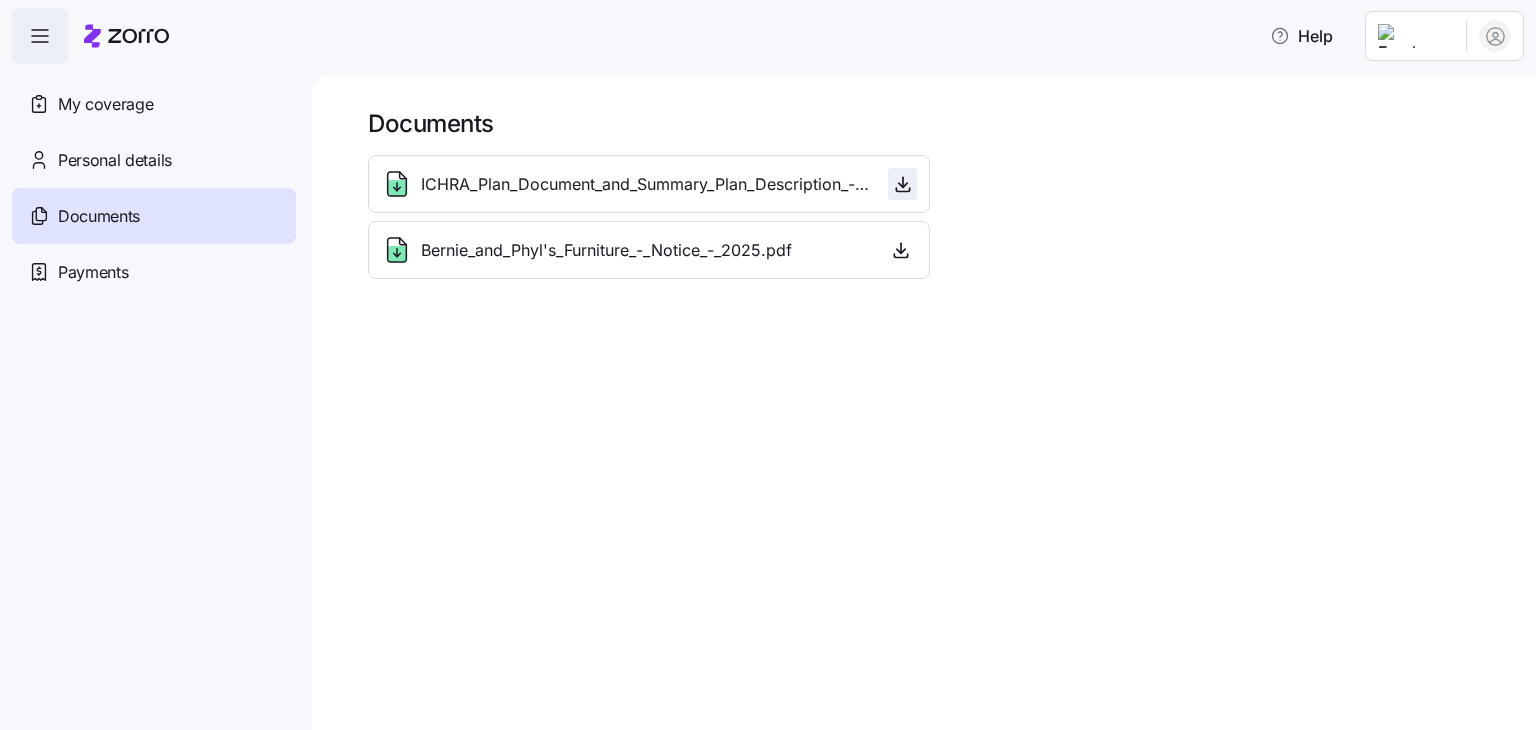 click 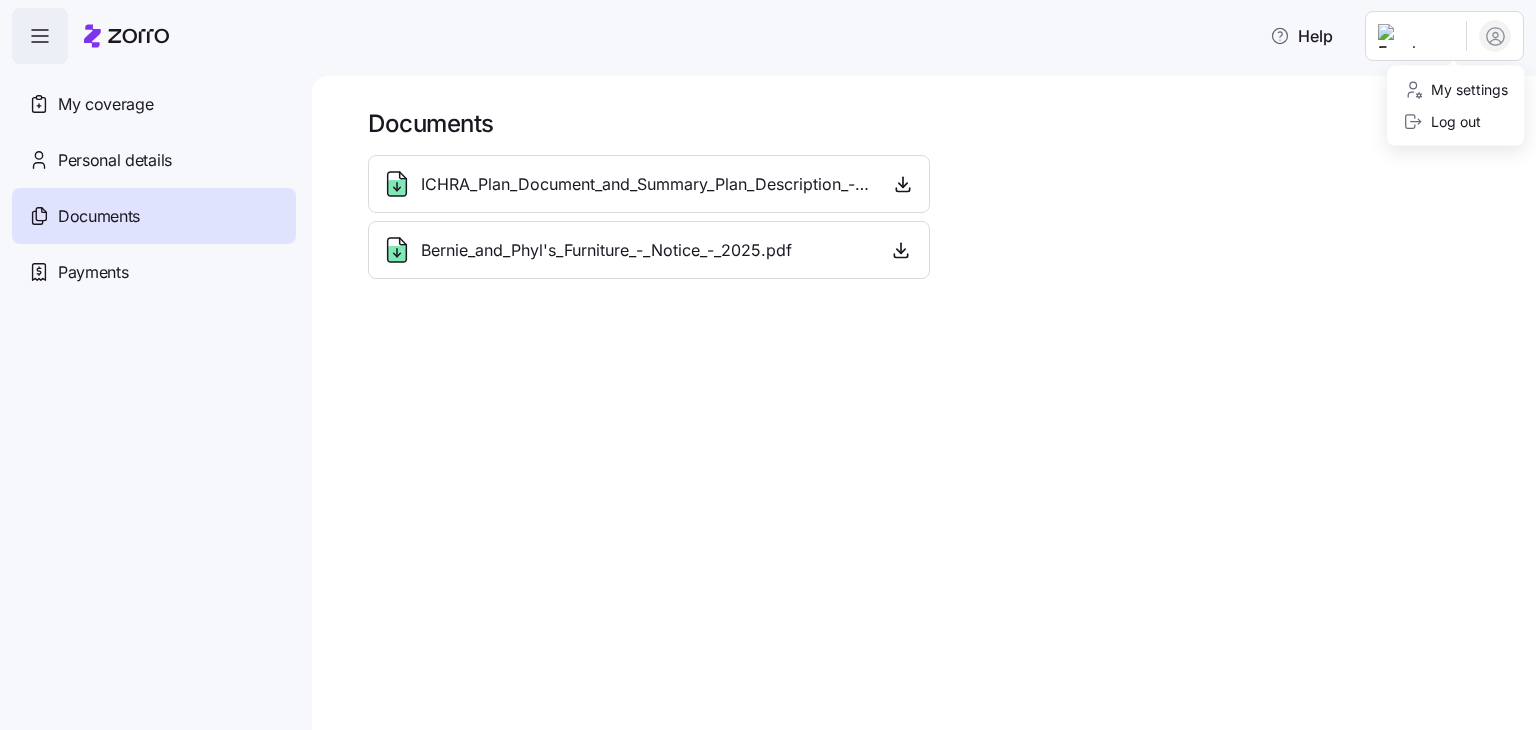 click on "Help My coverage Personal details Documents Partners hub Payments Documents ICHRA_Plan_Document_and_Summary_Plan_Description_-_2025.pdf Bernie_and_Phyl's_Furniture_-_Notice_-_2025.pdf Documents | Zorro My settings Log out" at bounding box center [768, 359] 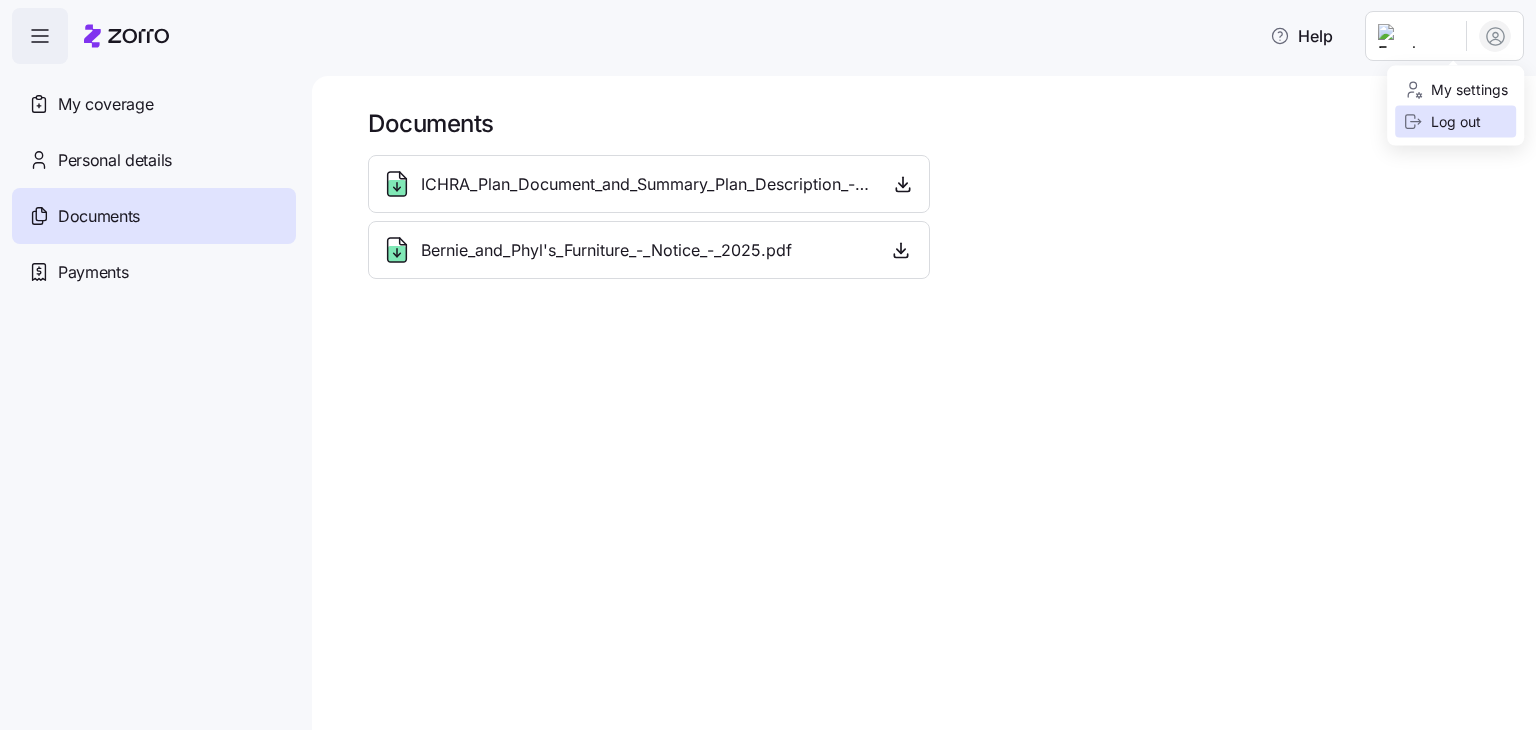 drag, startPoint x: 1453, startPoint y: 117, endPoint x: 1398, endPoint y: 84, distance: 64.14047 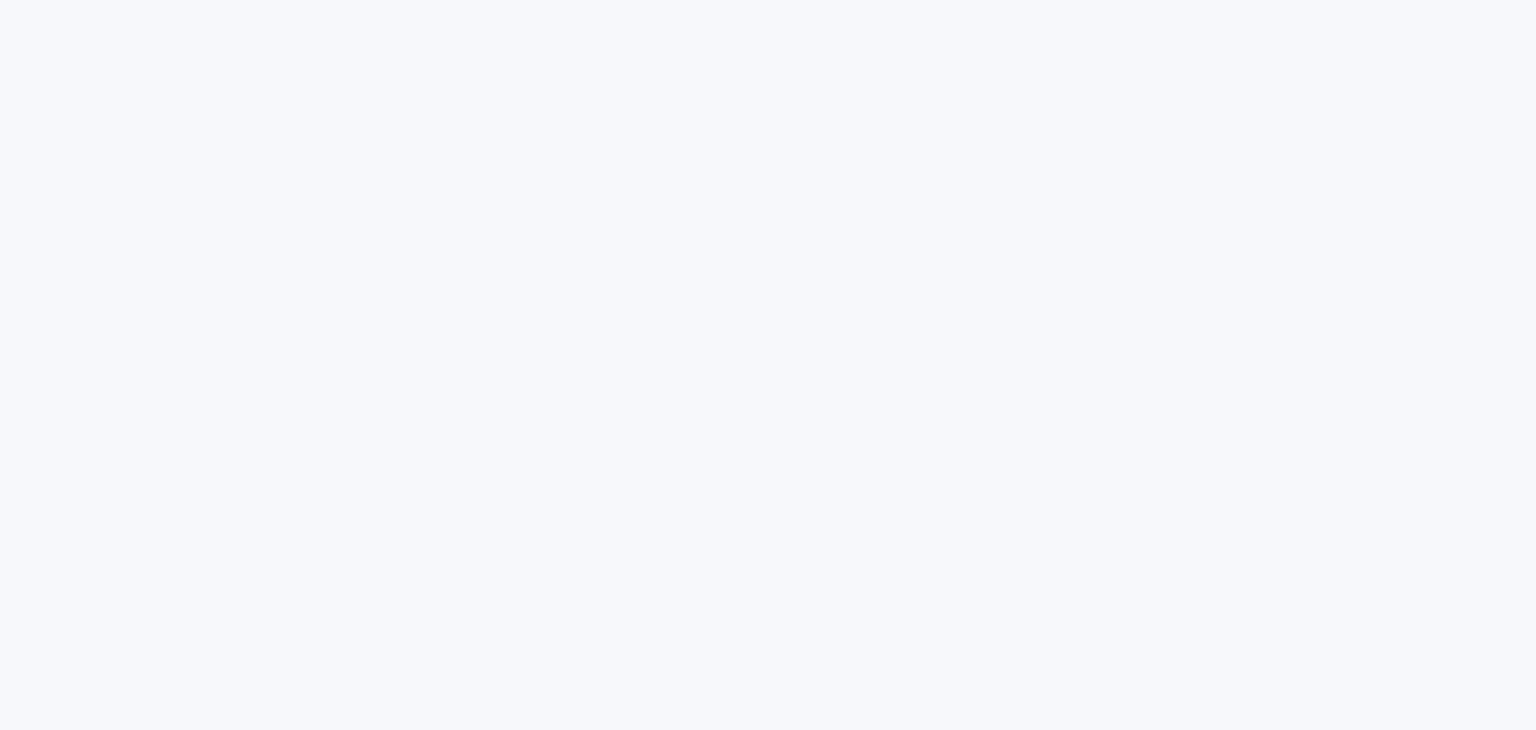 scroll, scrollTop: 0, scrollLeft: 0, axis: both 